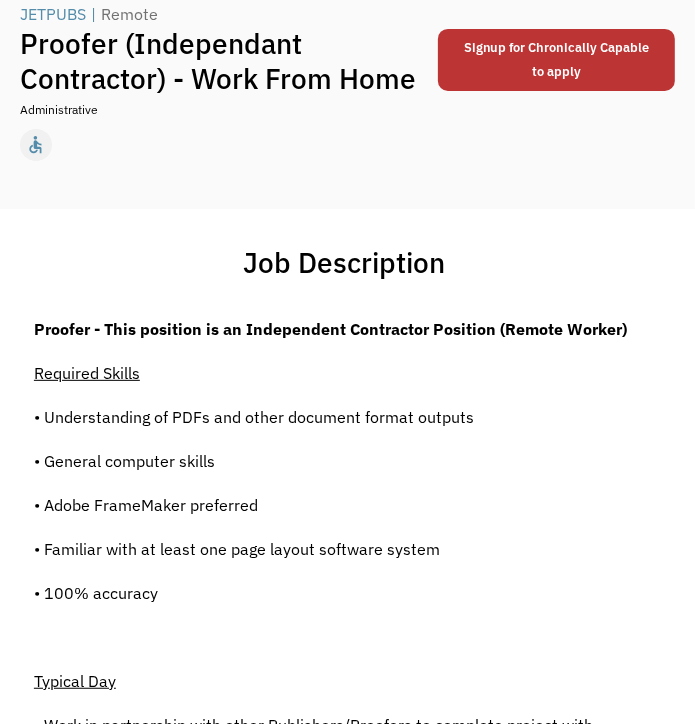 scroll, scrollTop: 0, scrollLeft: 0, axis: both 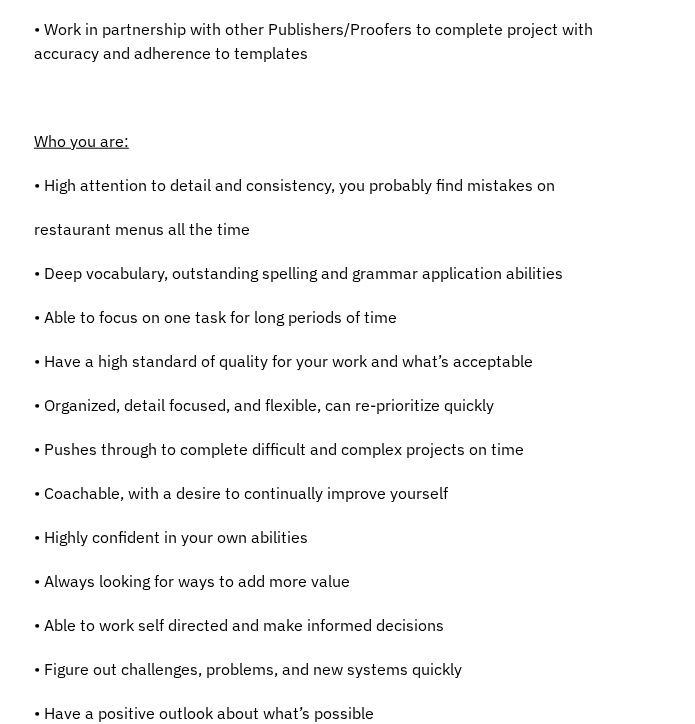 click on "• Able to focus on one task for long periods of time" at bounding box center [347, 317] 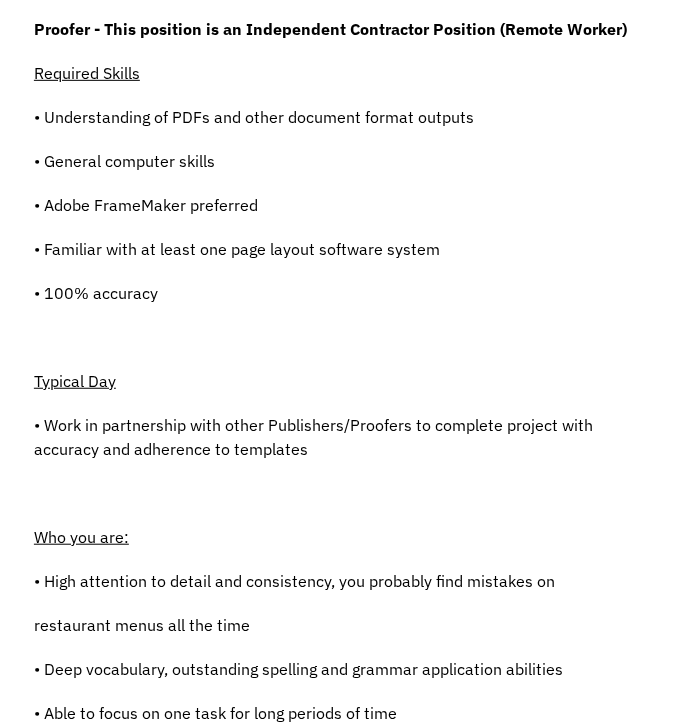 scroll, scrollTop: 500, scrollLeft: 0, axis: vertical 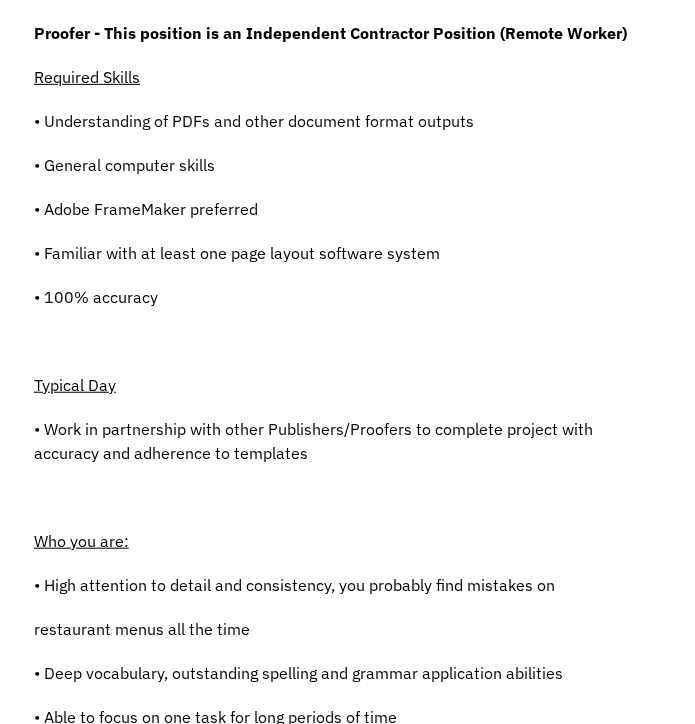 click on "Proofer - This position is an Independent Contractor Position (Remote Worker)
Required Skills
• Understanding of PDFs and other document format outputs
• General computer skills
• Adobe FrameMaker preferred
• Familiar with at least one page layout software system
• 100% accuracy
Typical Day
• Work in partnership with other Publishers/Proofers to complete project with accuracy and adherence to templates
Who you are:
• High attention to detail and consistency, you probably find mistakes on
restaurant menus all the time
• Deep vocabulary, outstanding spelling and grammar application abilities
• Able to focus on one task for long periods of time
• Have a high standard of quality for your work and what’s acceptable
• Organized, detail focused, and flexible, can re-prioritize quickly
• Pushes through to complete difficult and complex projects on time
• Coachable, with a desire to continually improve yourself" at bounding box center [347, 715] 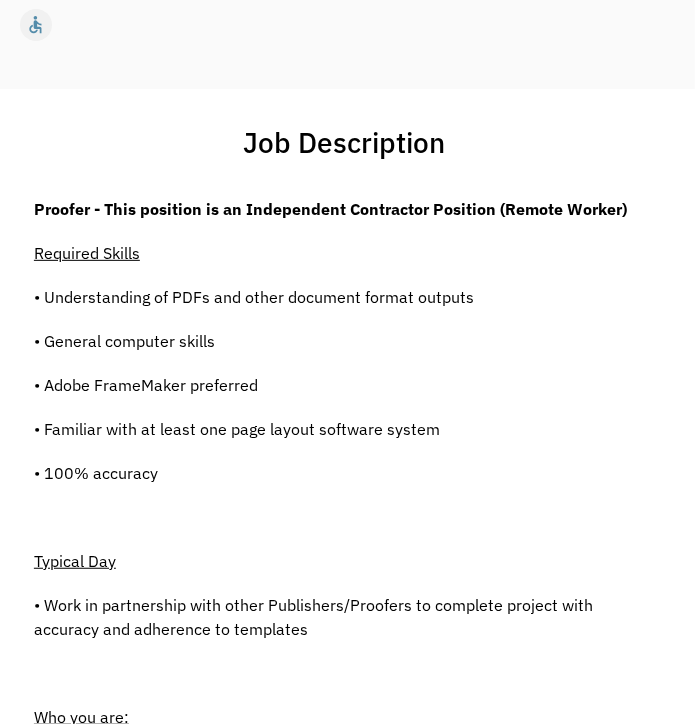 scroll, scrollTop: 300, scrollLeft: 0, axis: vertical 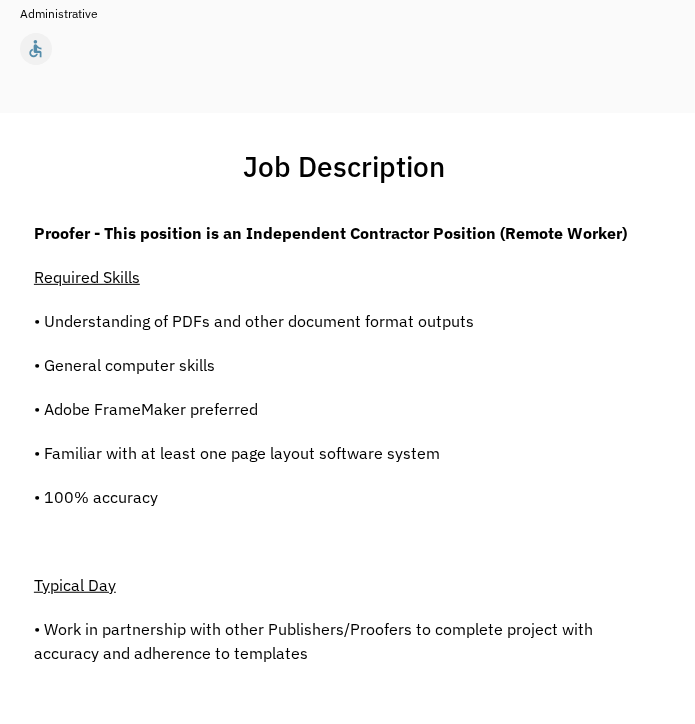 click on "Job Description Filter using keywords Search" at bounding box center [347, 173] 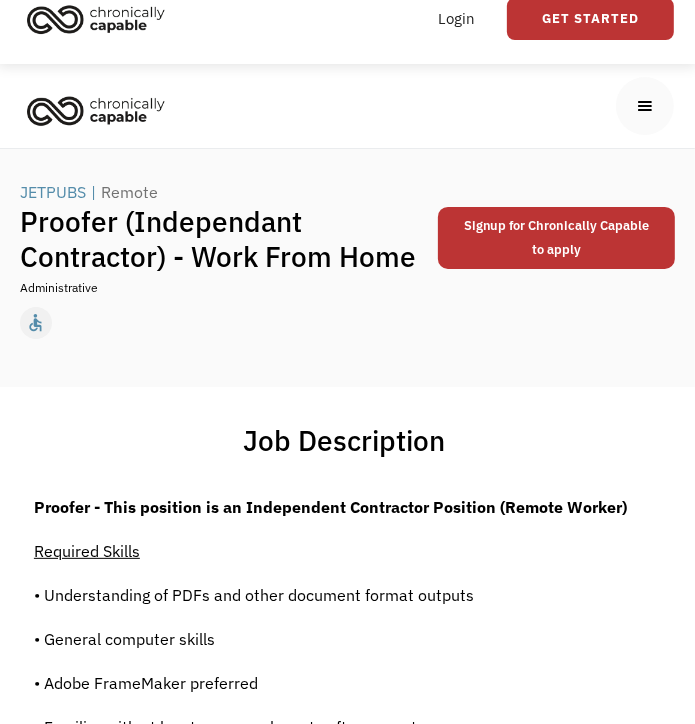 scroll, scrollTop: 0, scrollLeft: 0, axis: both 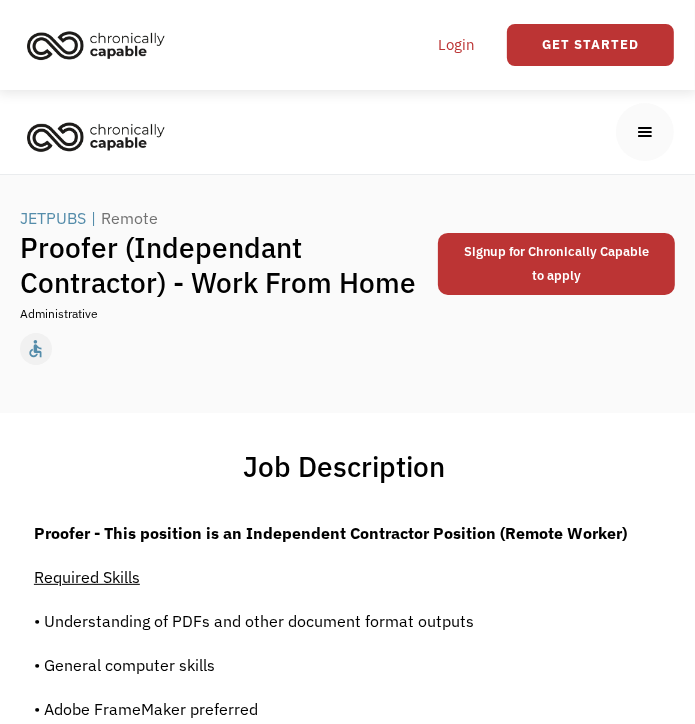 click on "Login" at bounding box center [456, 45] 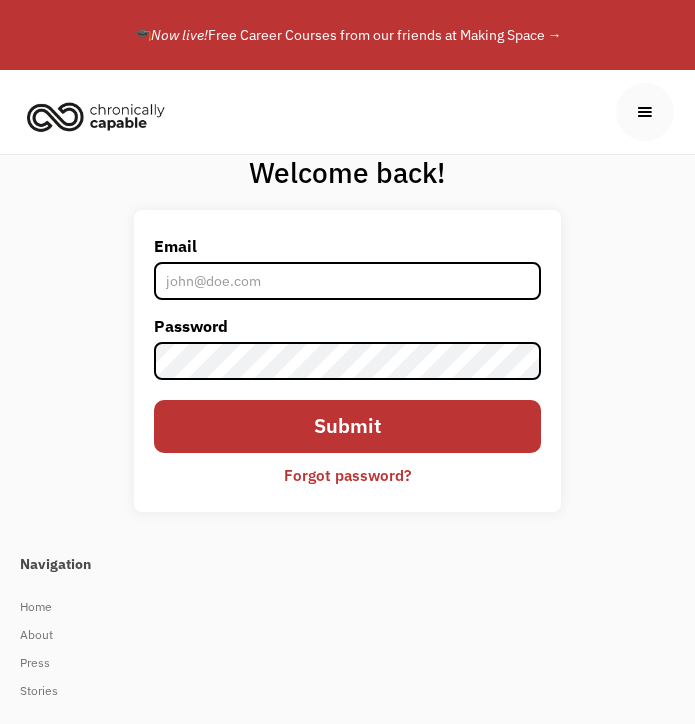 scroll, scrollTop: 0, scrollLeft: 0, axis: both 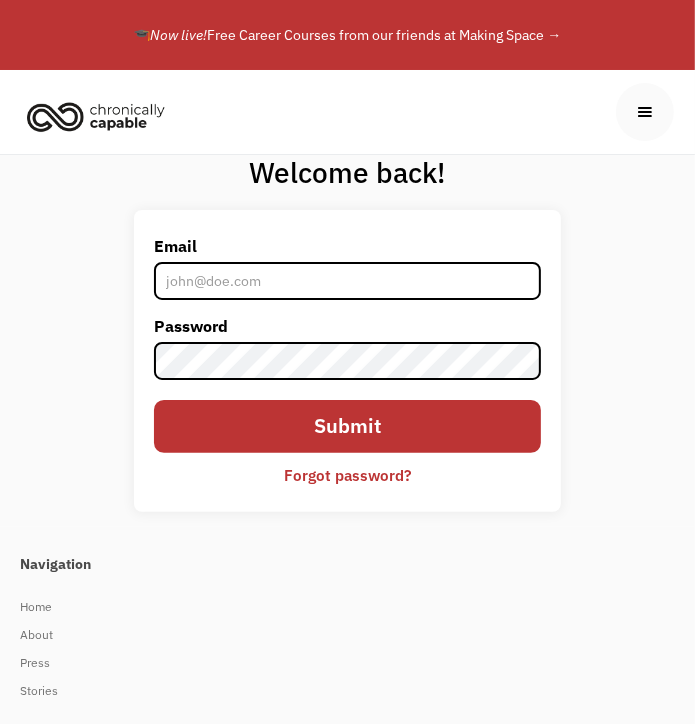 click on "Email" at bounding box center [347, 281] 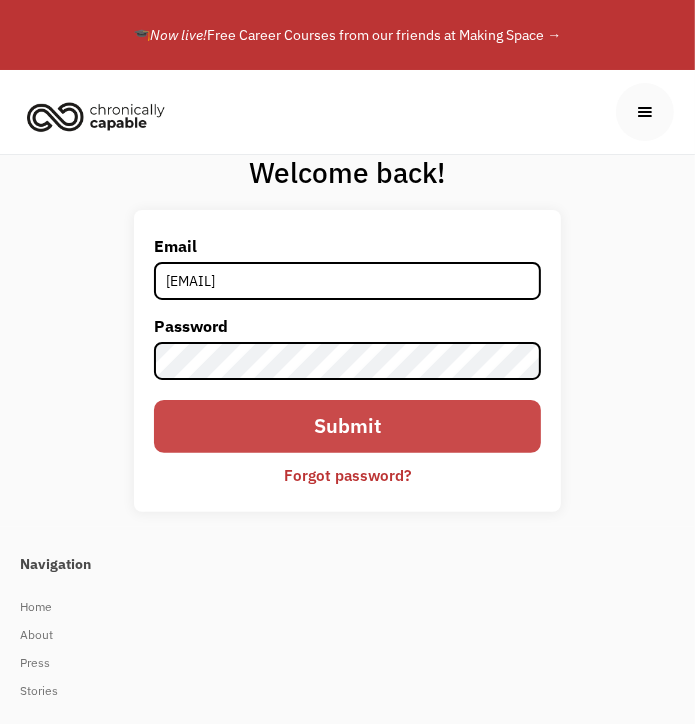 click on "Submit" at bounding box center [347, 426] 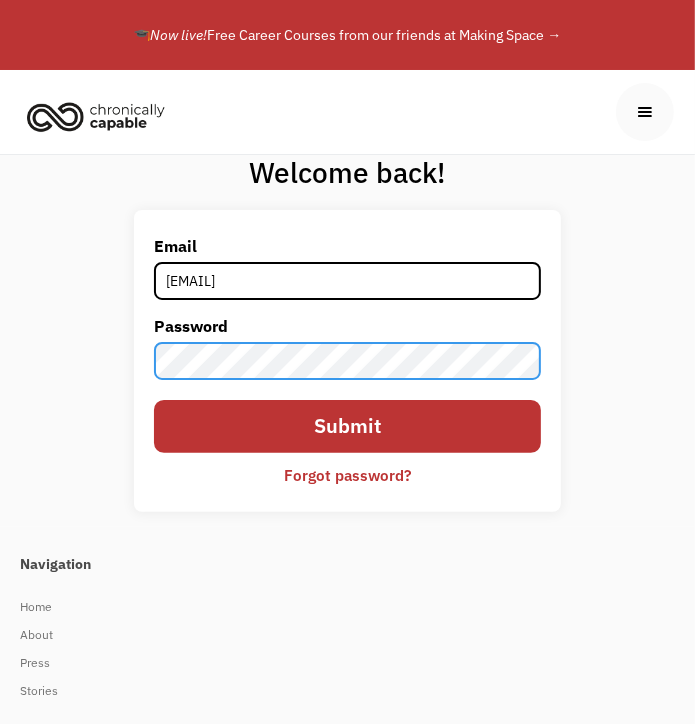 click on "Submit" at bounding box center (347, 426) 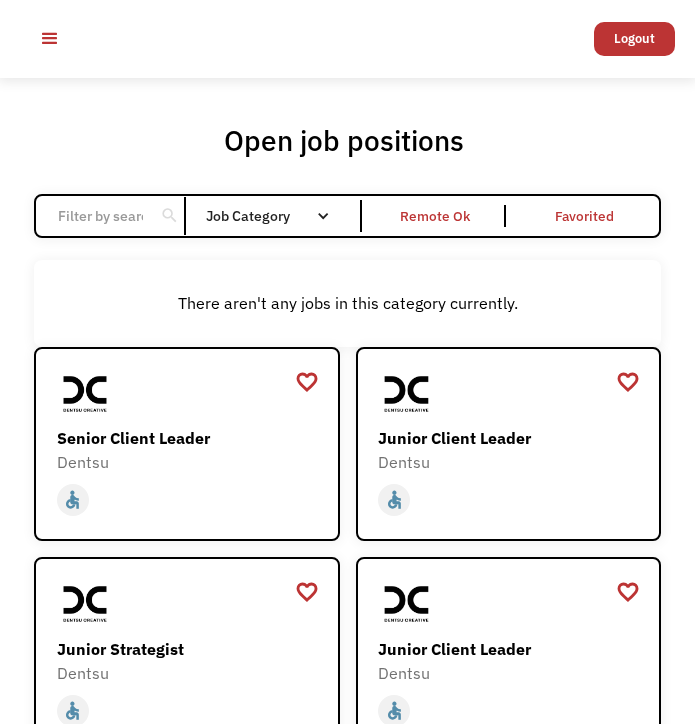 scroll, scrollTop: 0, scrollLeft: 0, axis: both 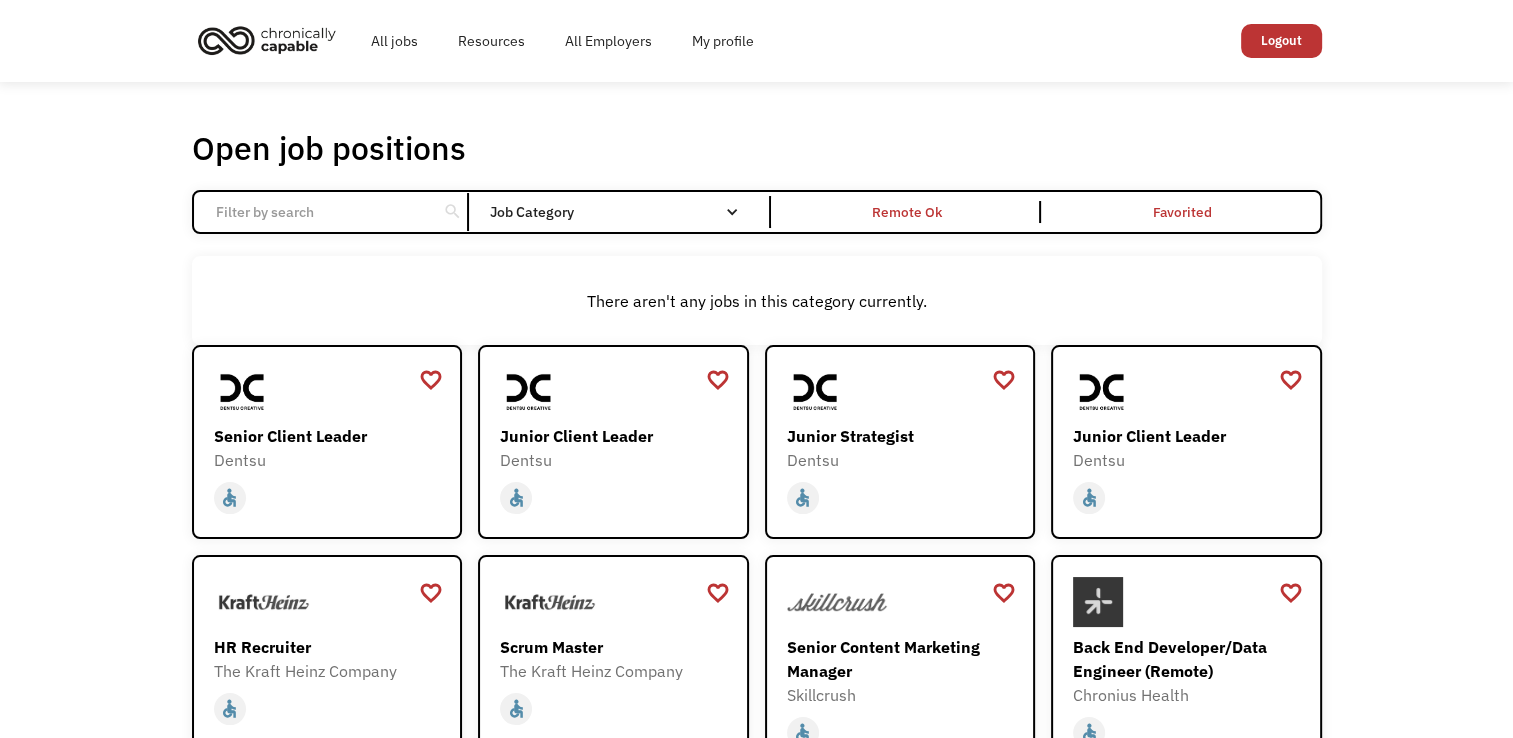 click at bounding box center [315, 212] 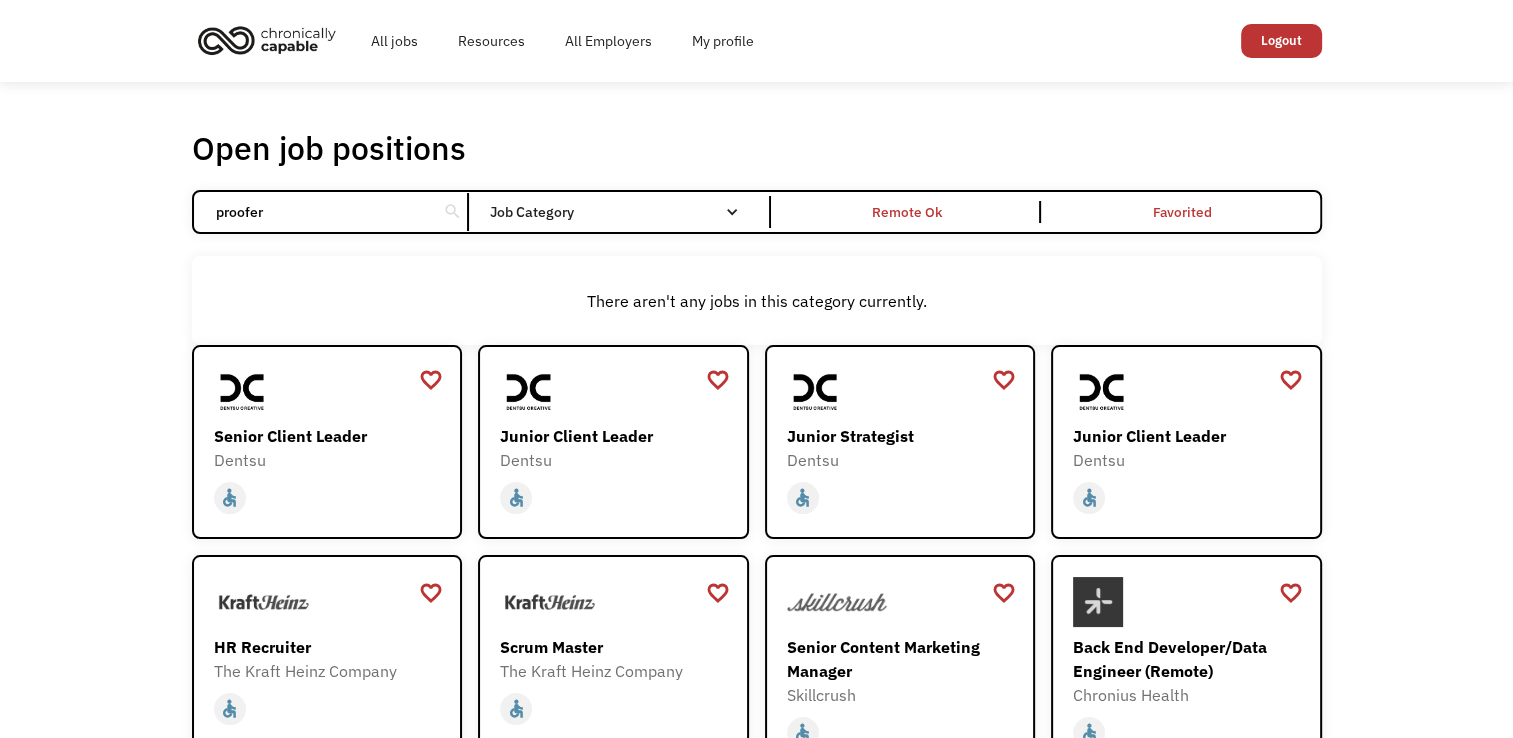 type on "proofer" 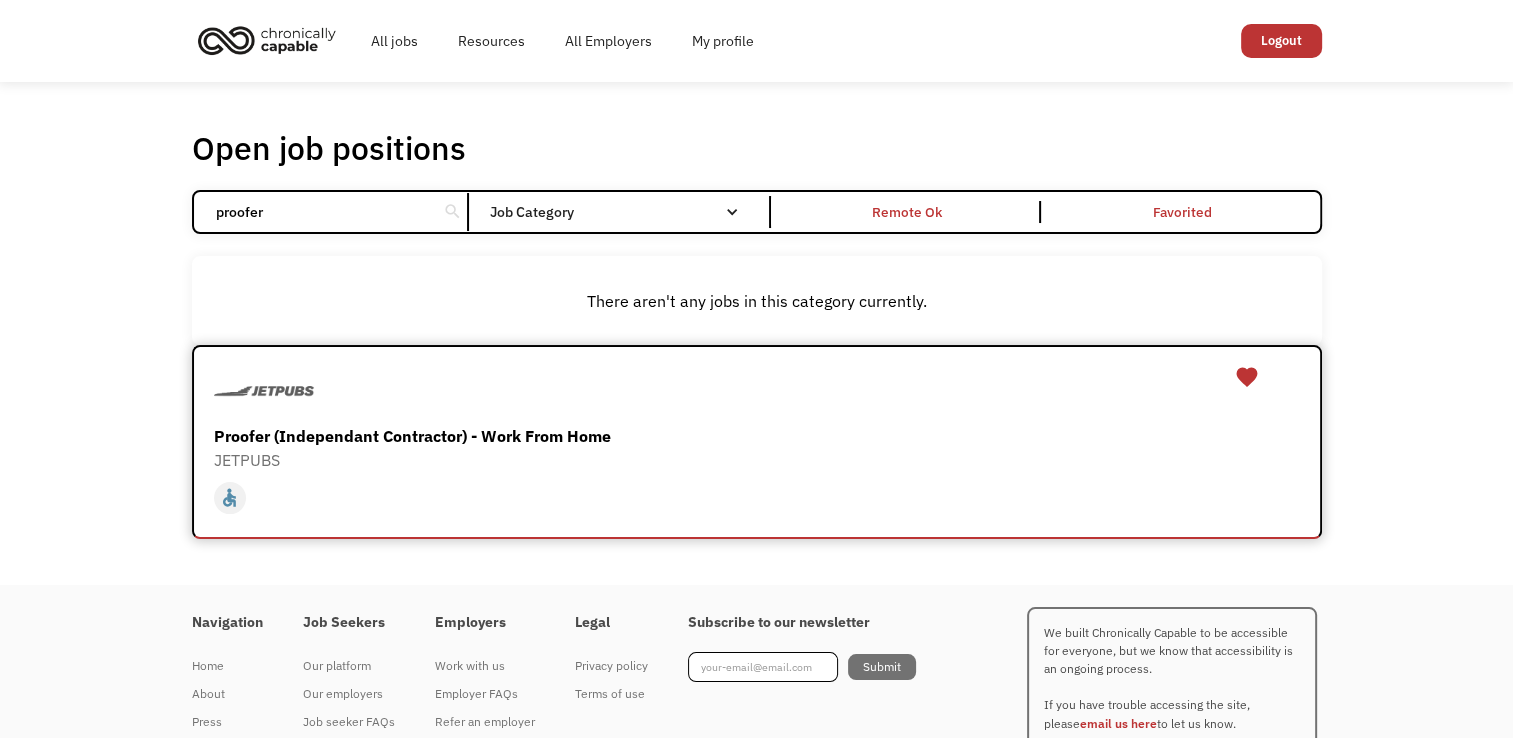 click at bounding box center [759, 392] 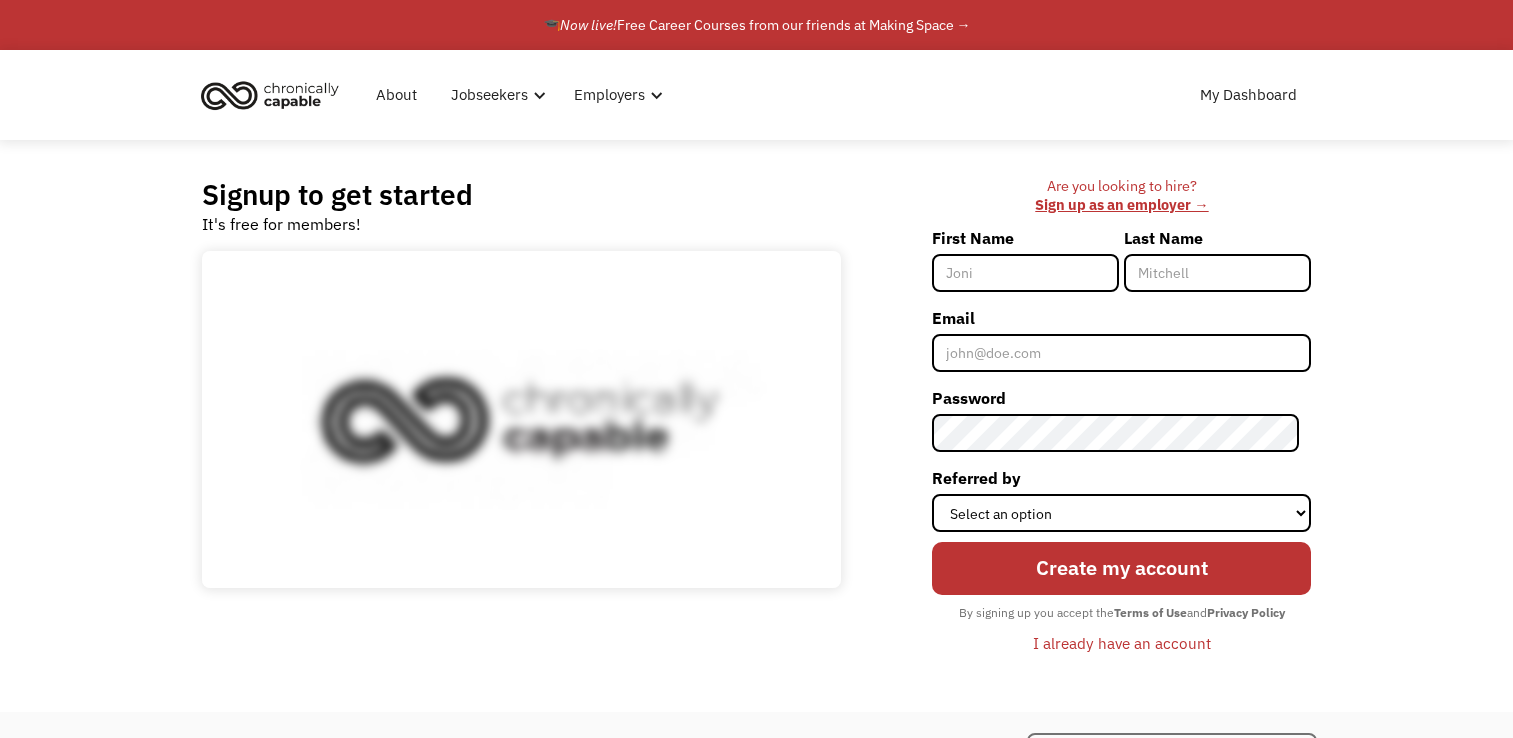 scroll, scrollTop: 0, scrollLeft: 0, axis: both 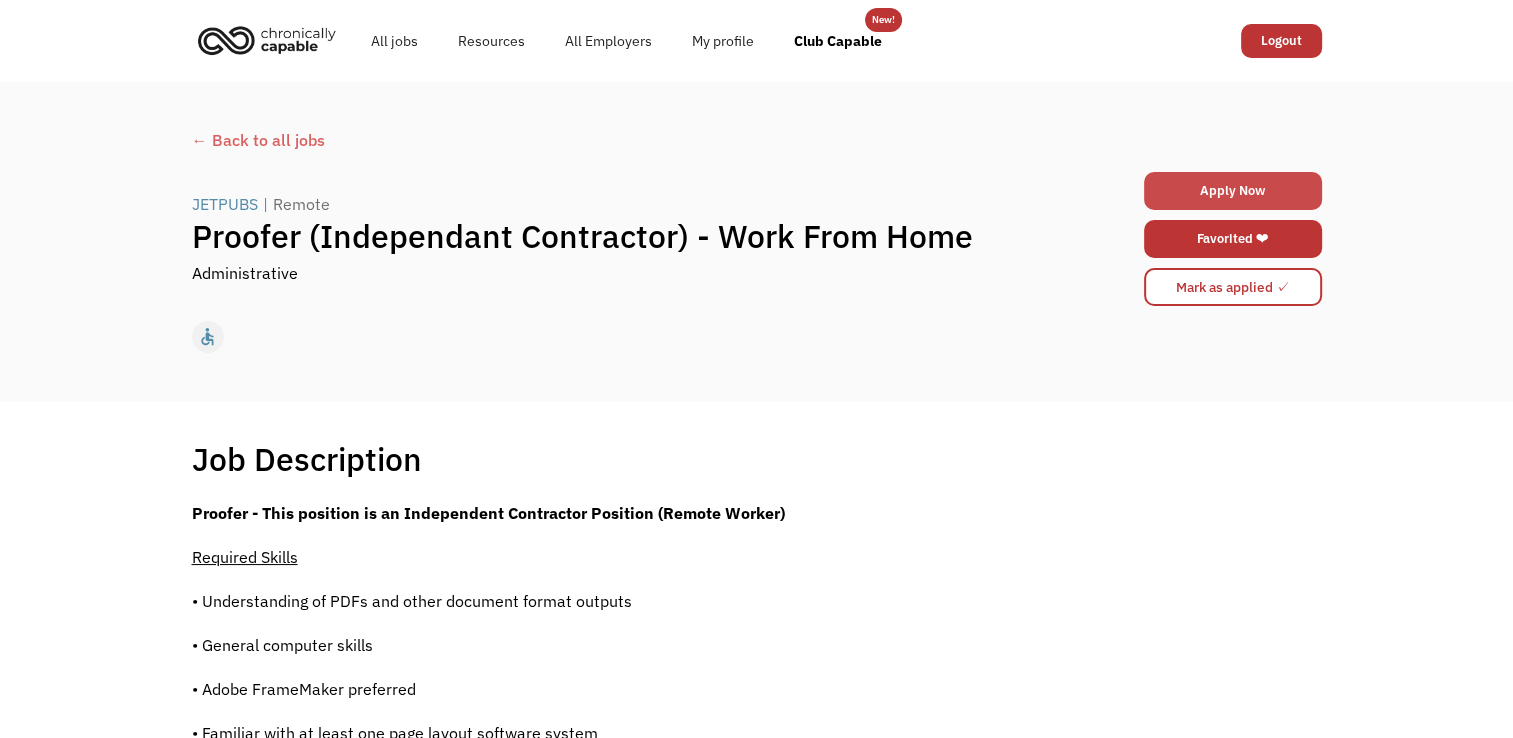 click on "Apply Now" at bounding box center [1233, 191] 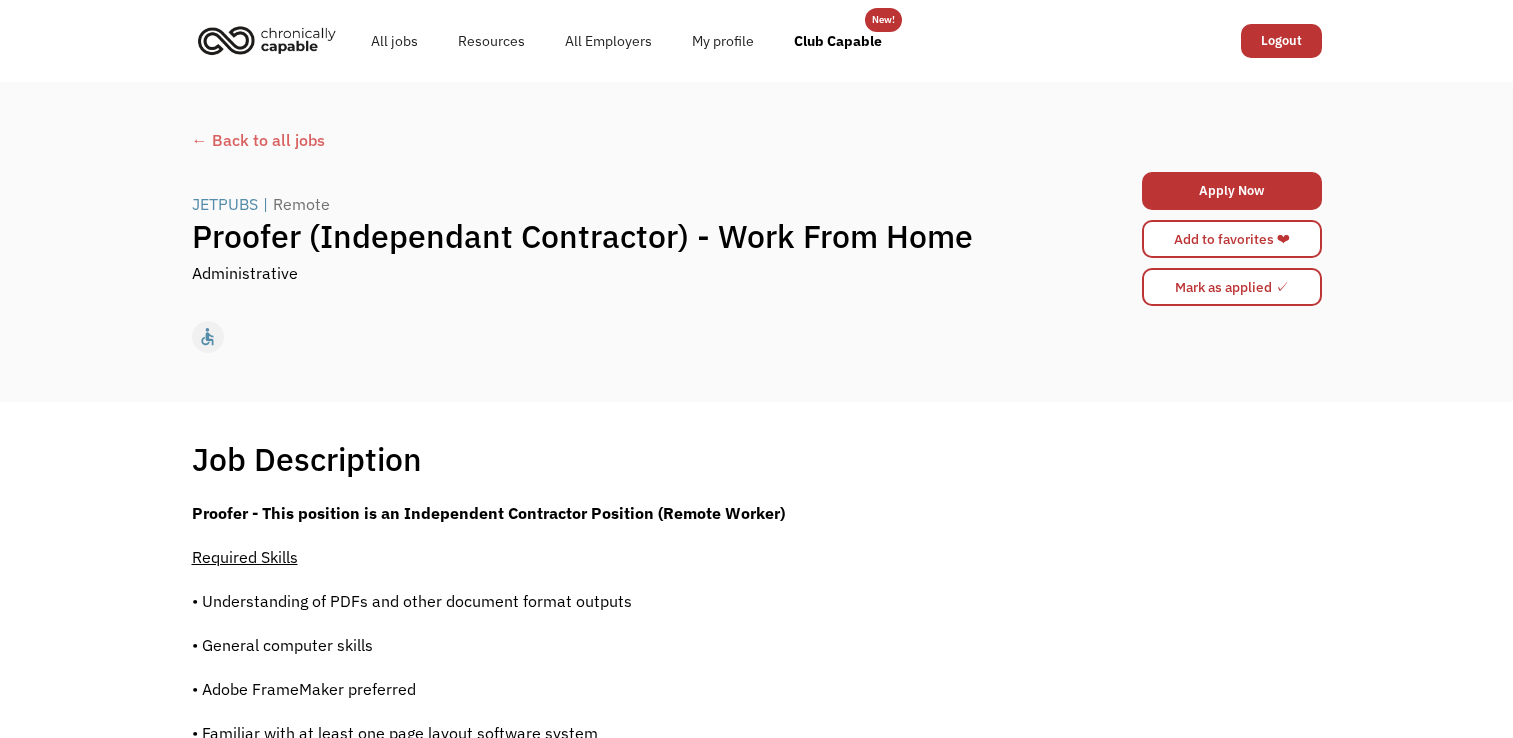 scroll, scrollTop: 0, scrollLeft: 0, axis: both 